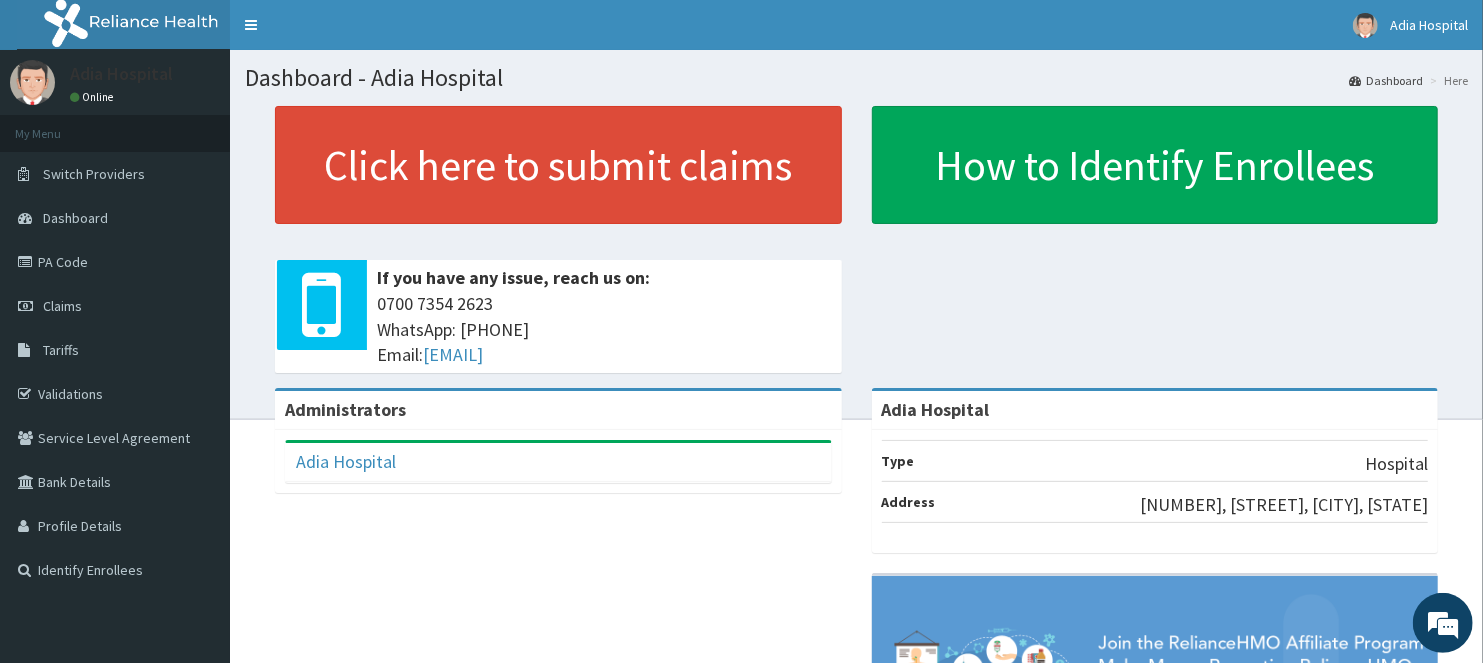 scroll, scrollTop: 0, scrollLeft: 0, axis: both 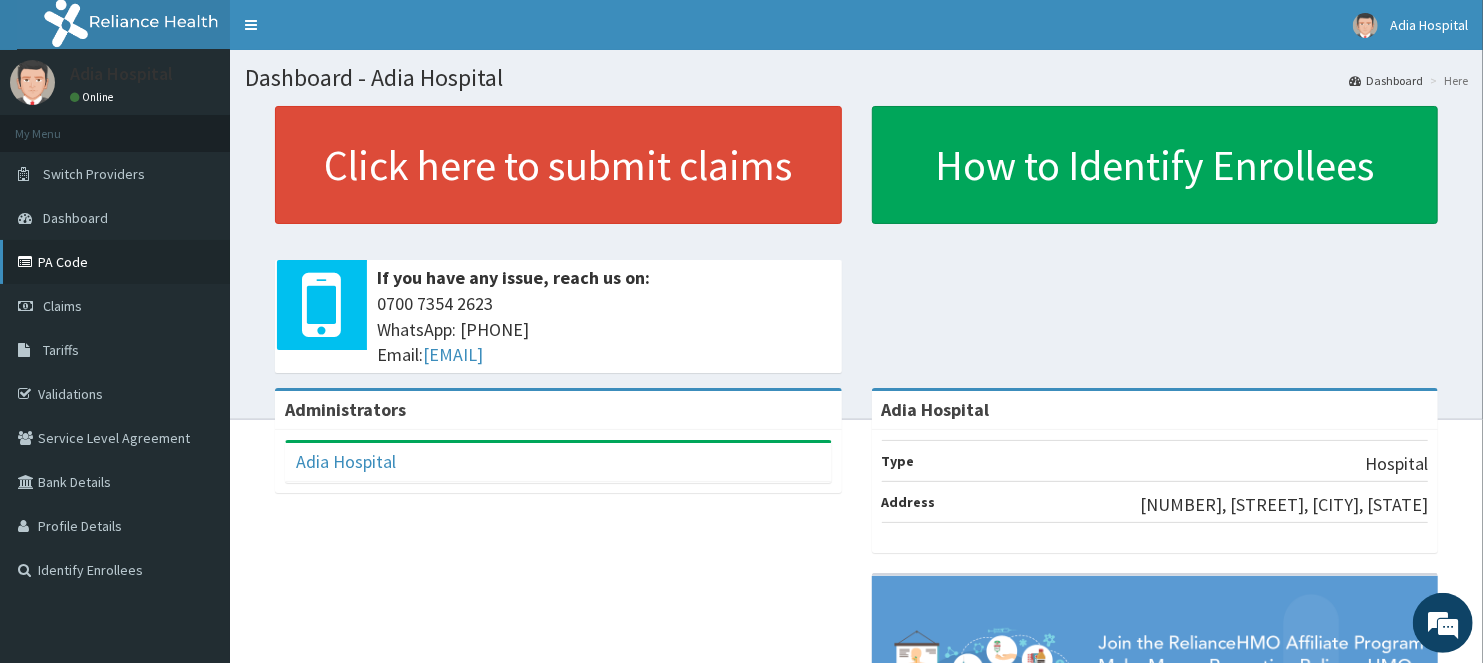 click on "PA Code" at bounding box center [115, 262] 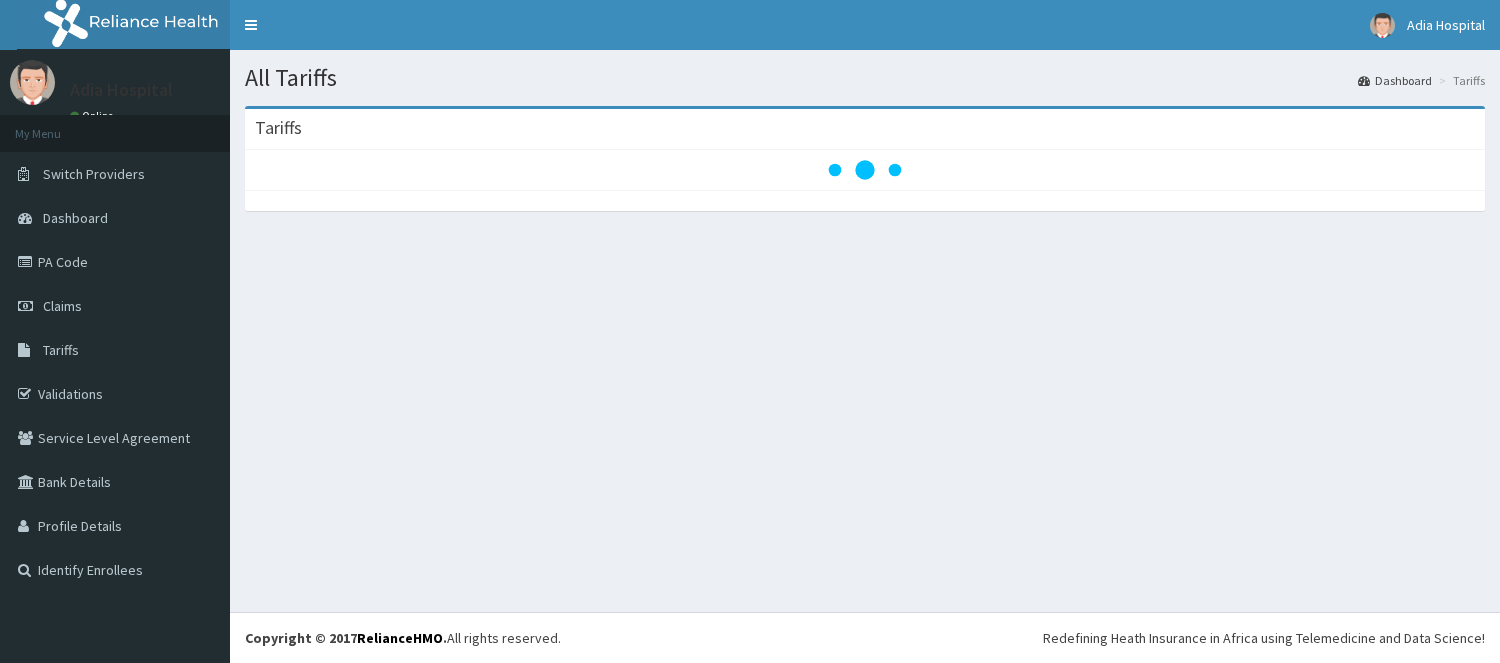 scroll, scrollTop: 0, scrollLeft: 0, axis: both 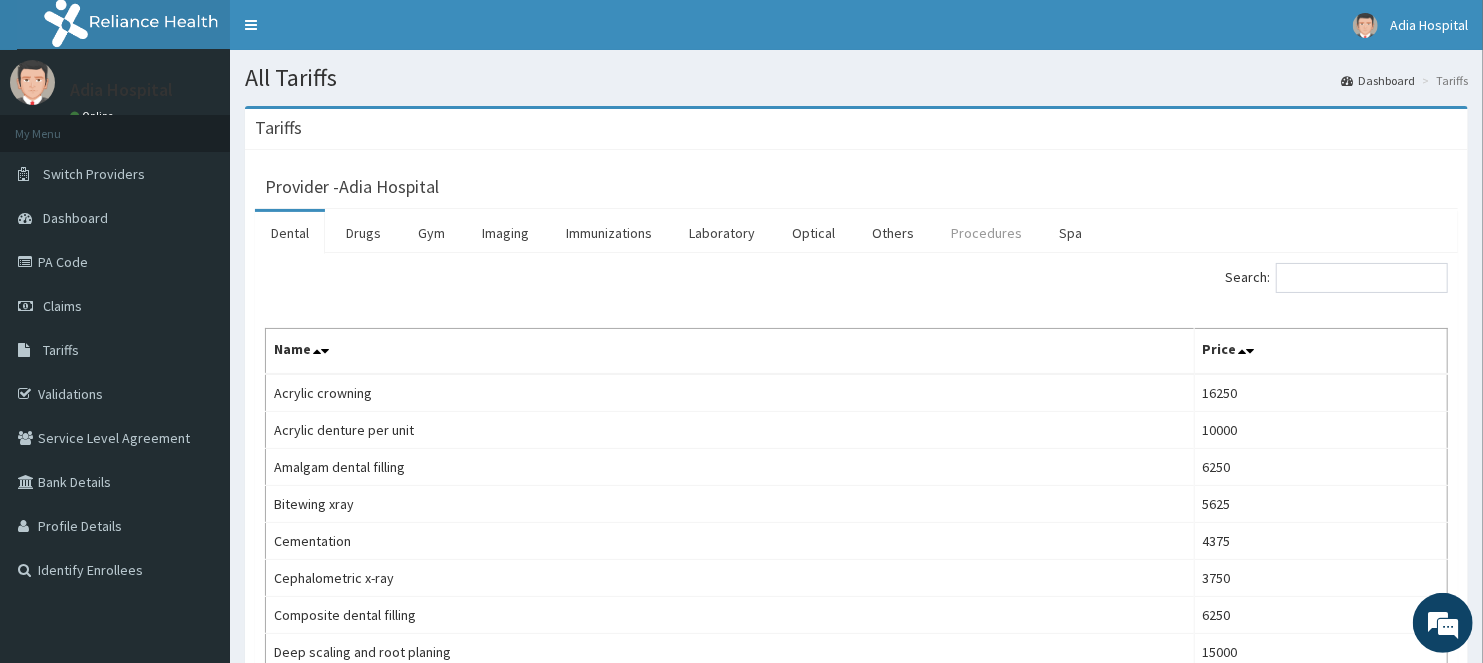 click on "Procedures" at bounding box center (986, 233) 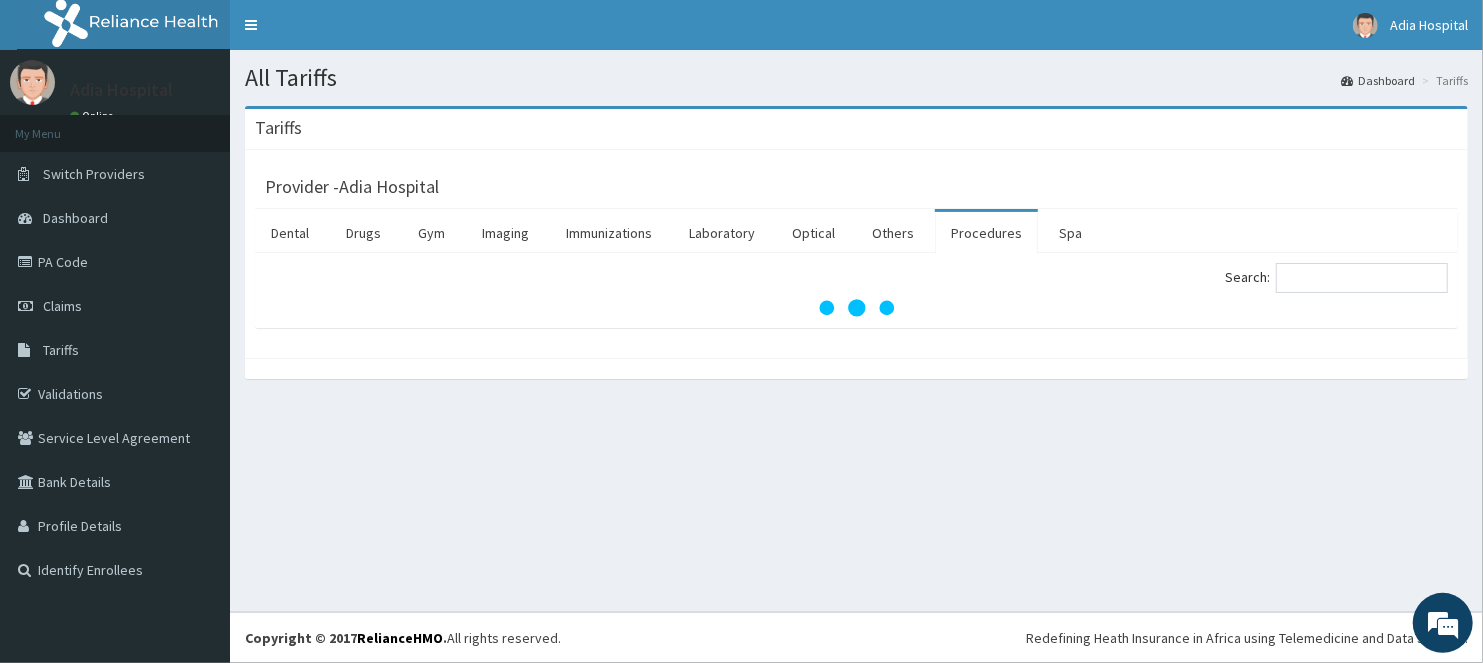 click on "Procedures" at bounding box center [986, 233] 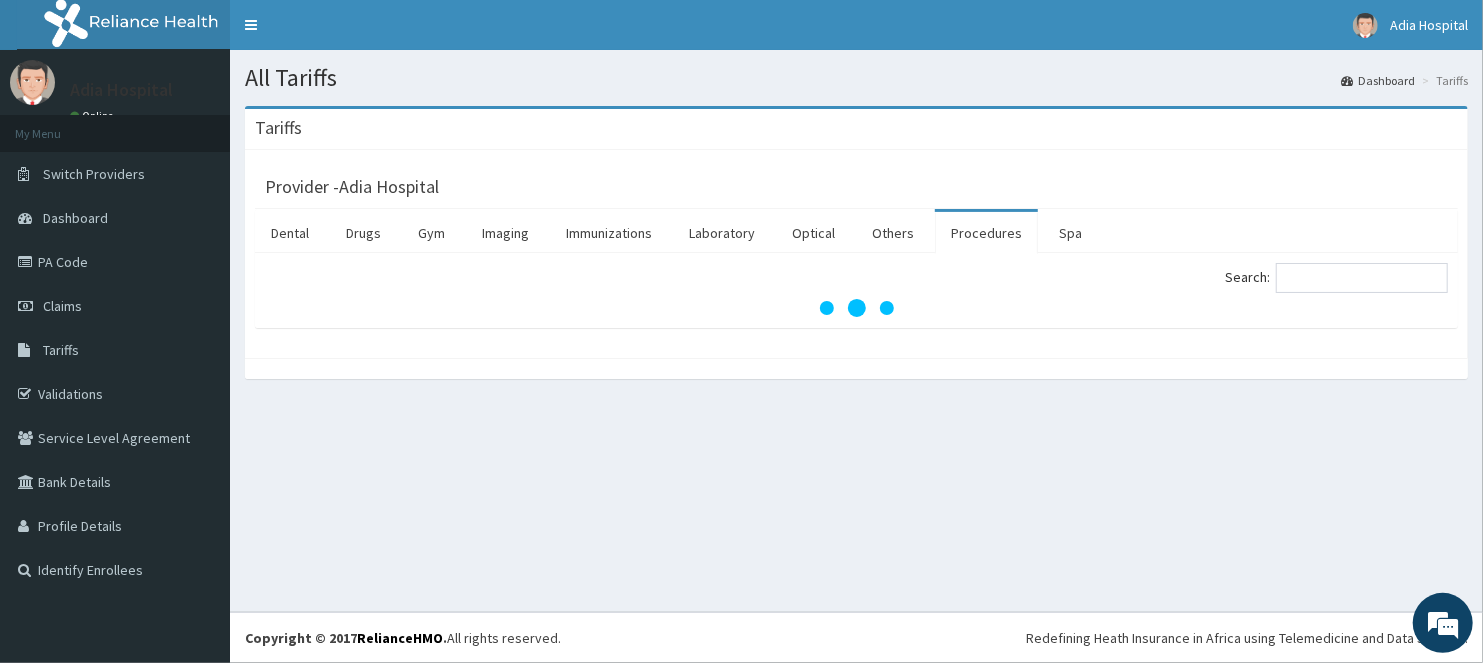click on "Procedures" at bounding box center (986, 233) 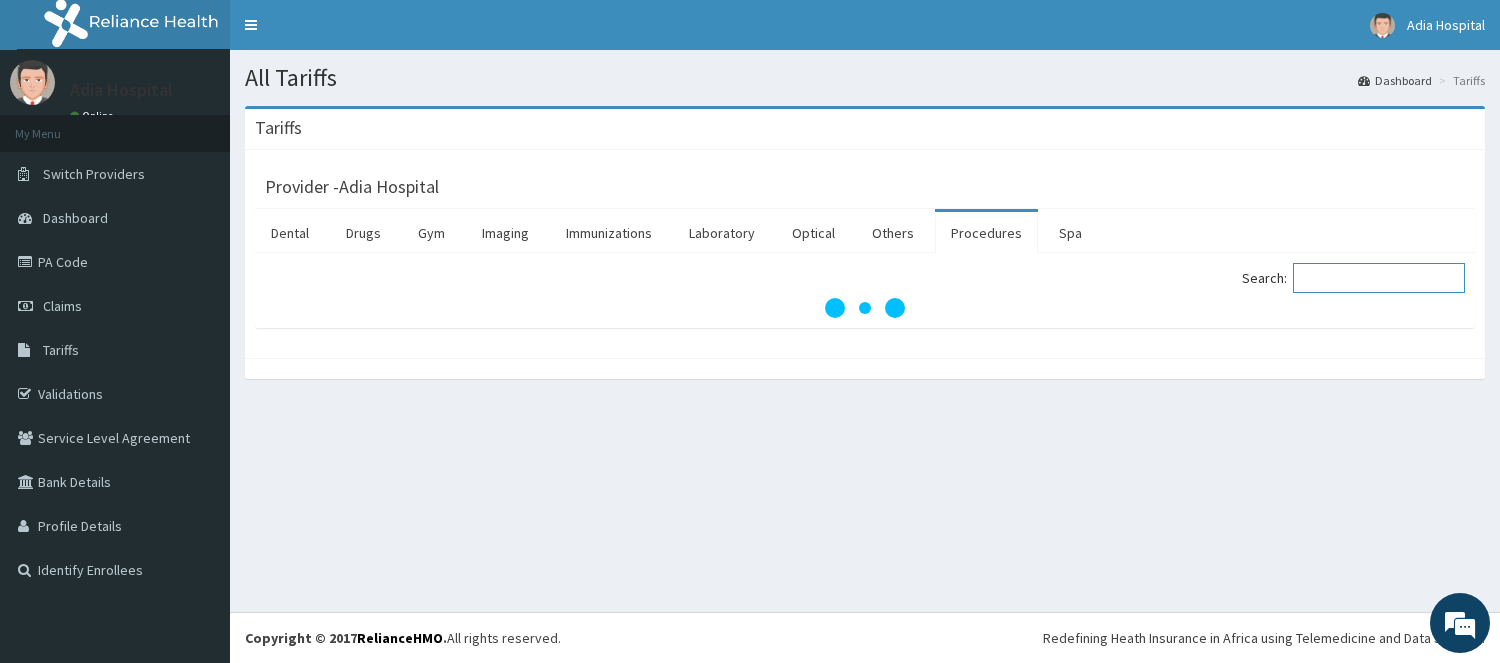 click on "Search:" at bounding box center (1379, 278) 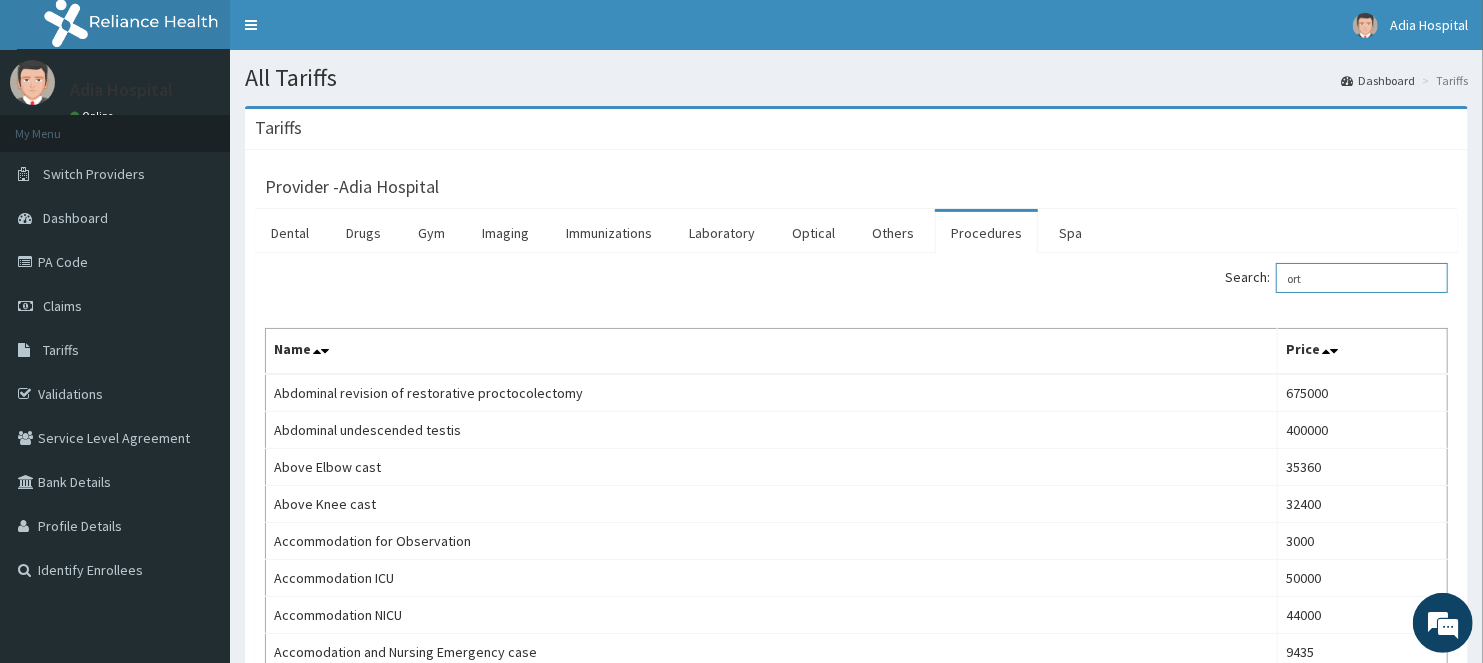 scroll, scrollTop: 0, scrollLeft: 0, axis: both 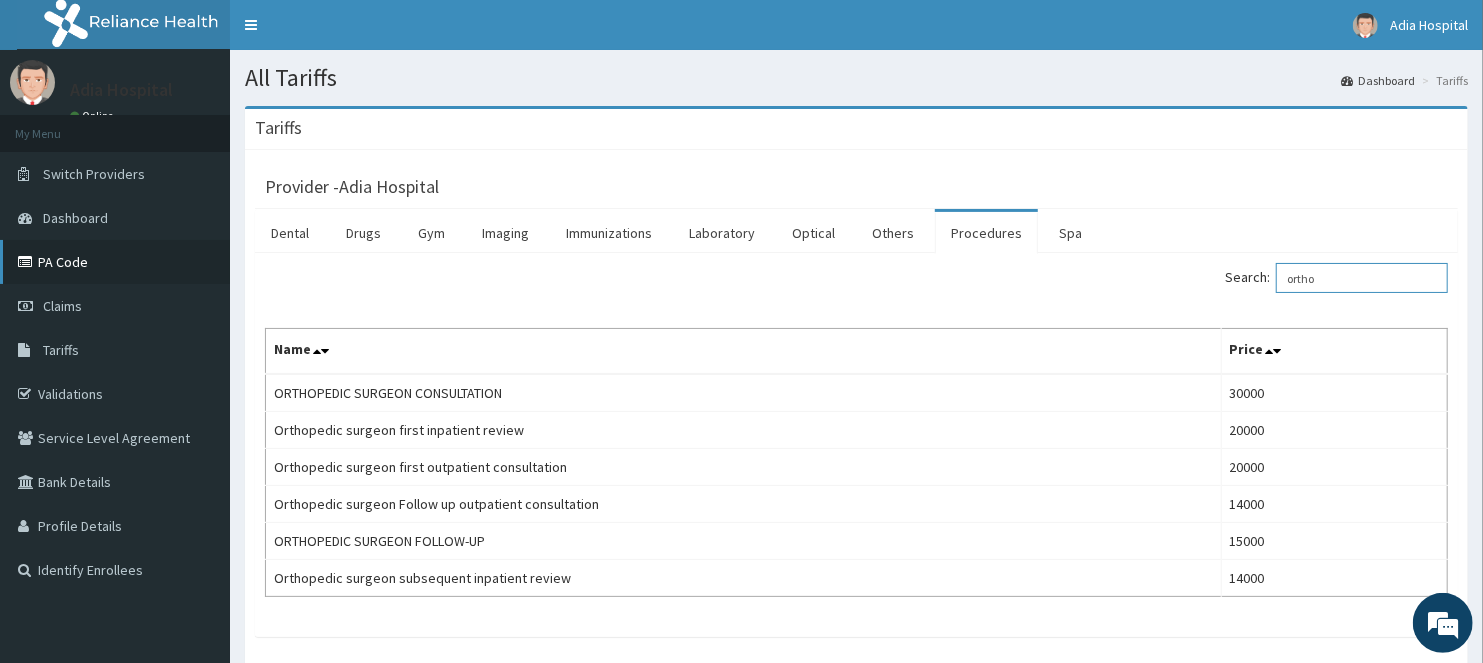type on "ortho" 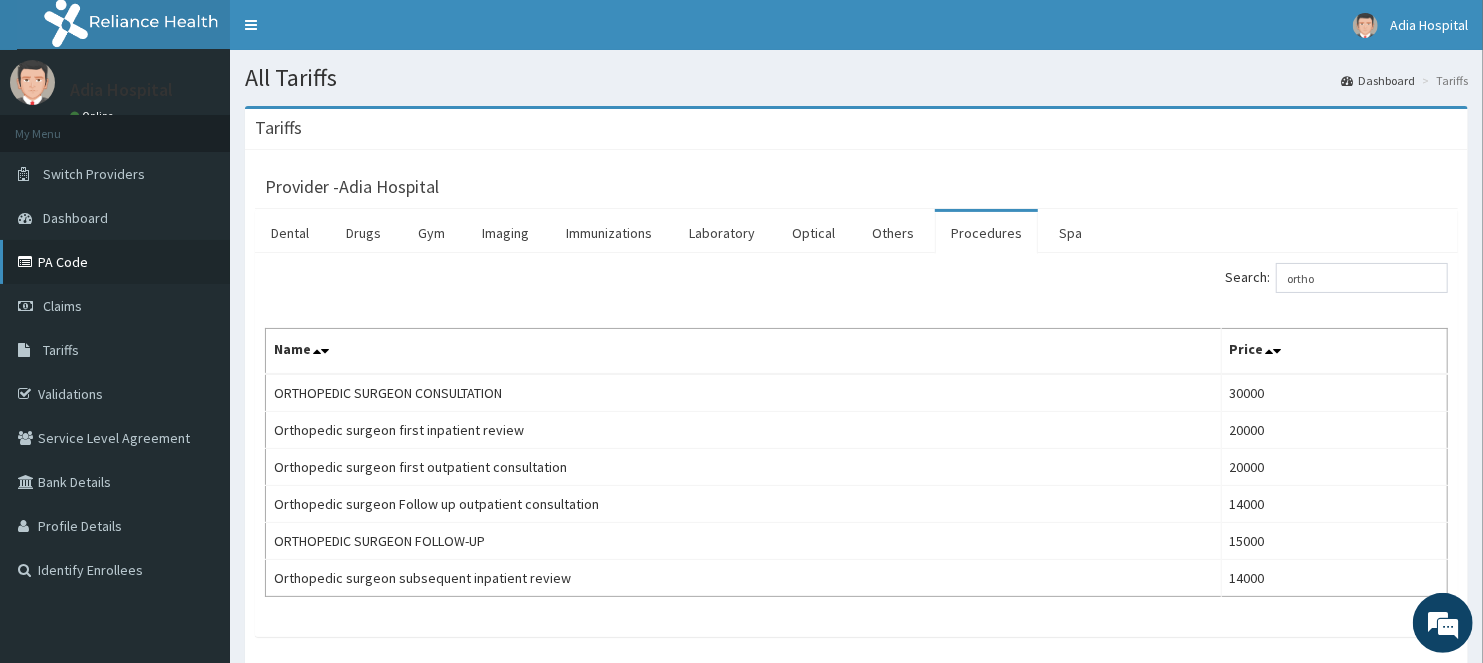click on "PA Code" at bounding box center [115, 262] 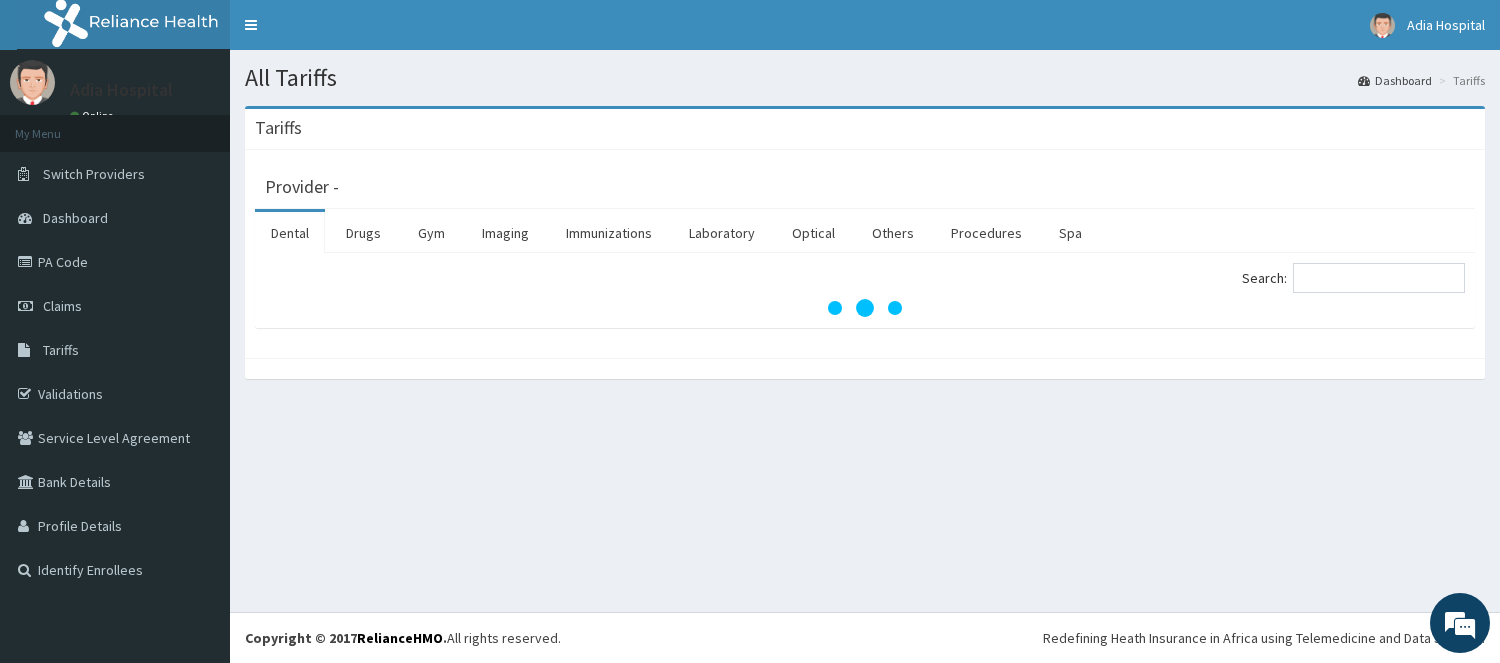 scroll, scrollTop: 0, scrollLeft: 0, axis: both 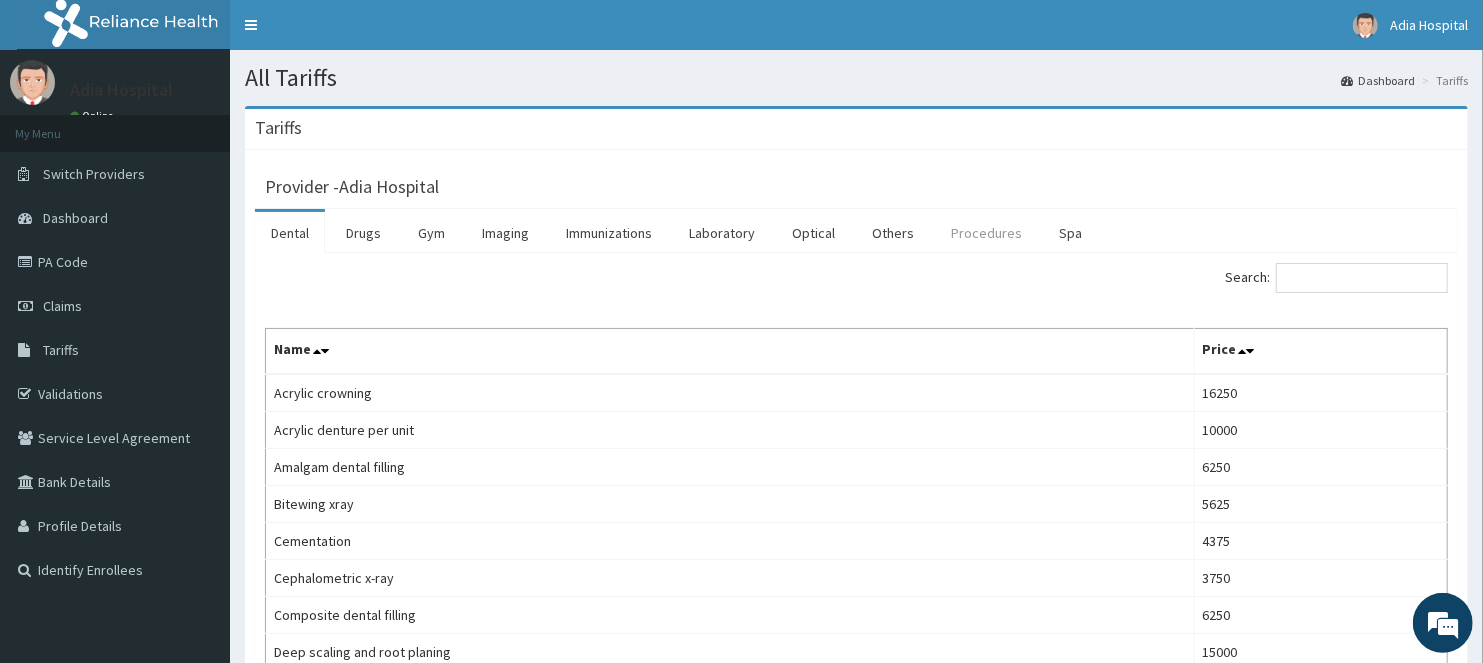 click on "Procedures" at bounding box center [986, 233] 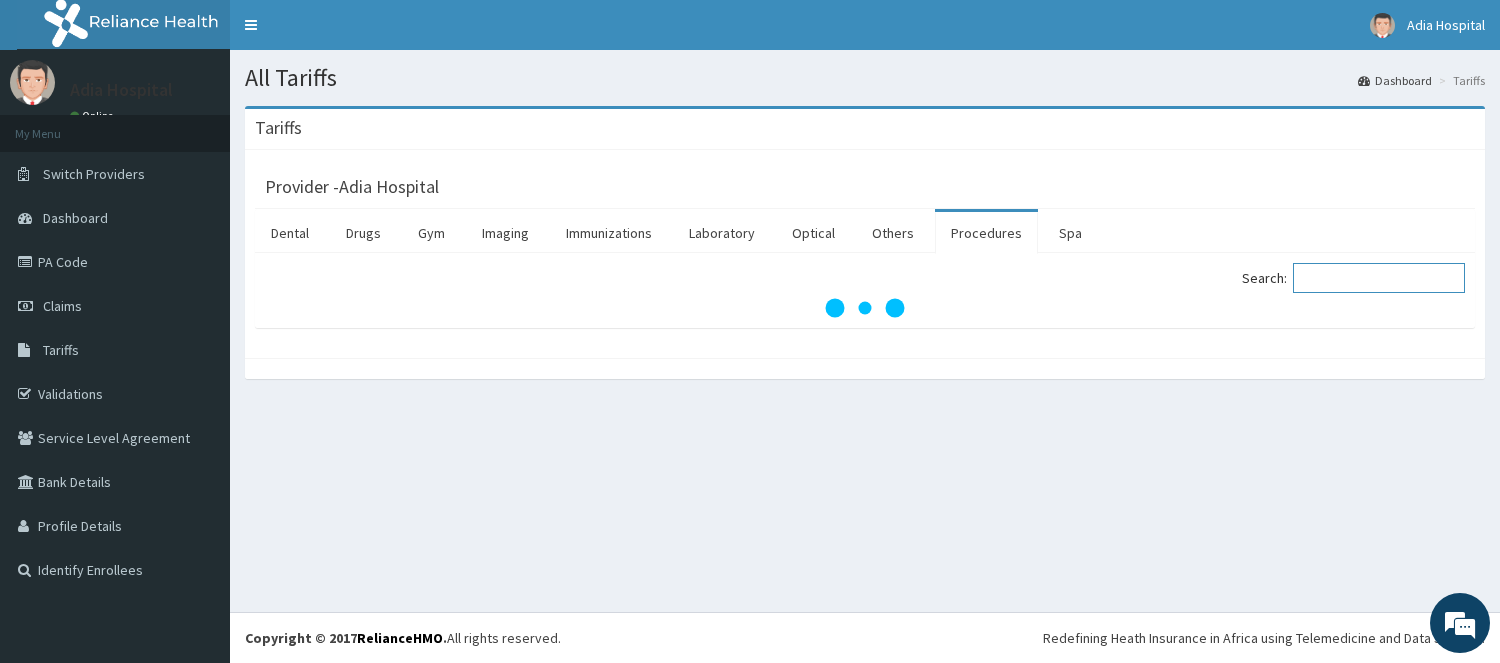 click on "Search:" at bounding box center [1379, 278] 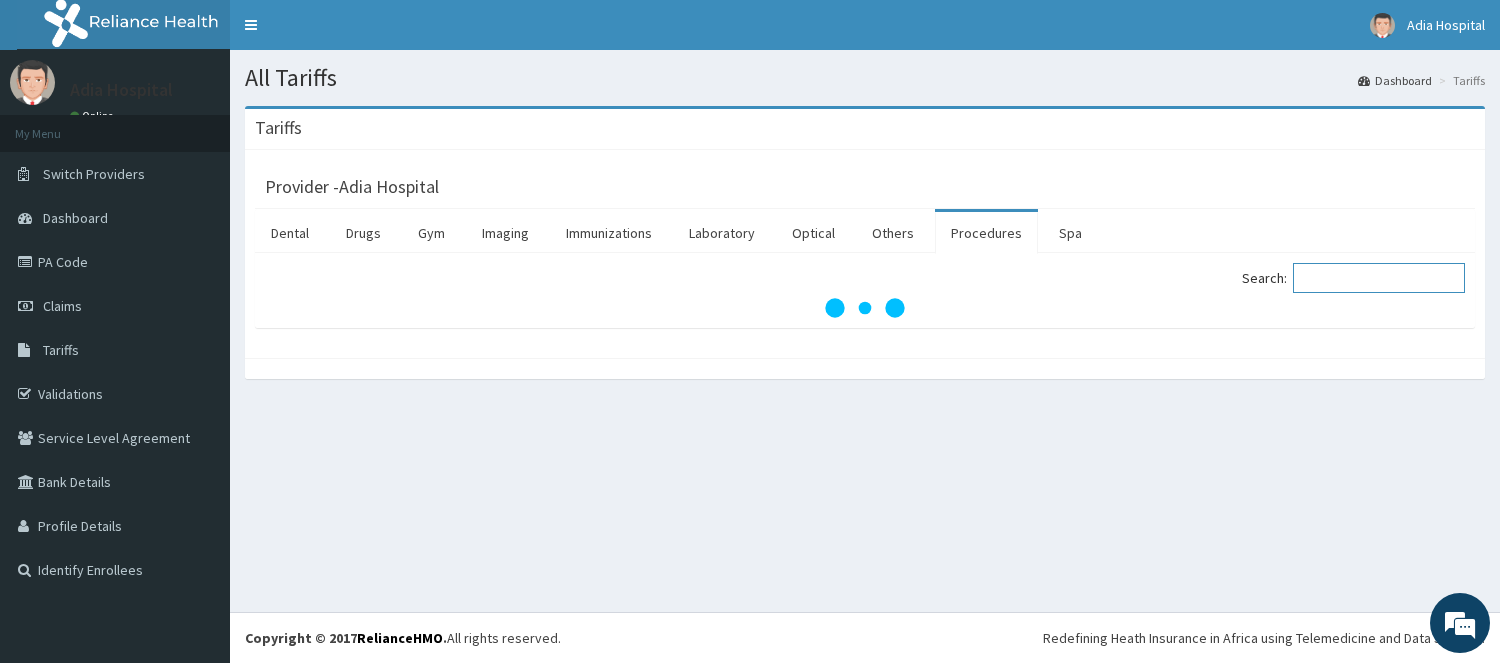 click on "Search:" at bounding box center [1379, 278] 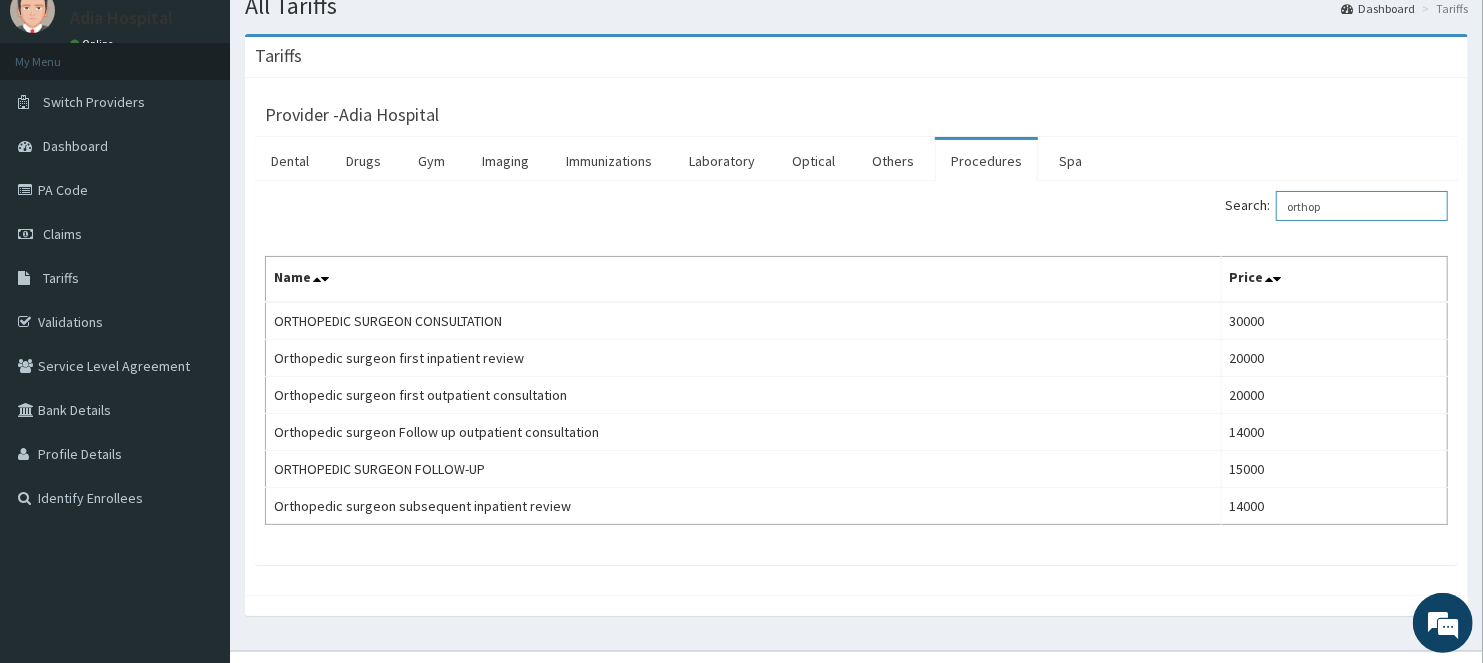 scroll, scrollTop: 111, scrollLeft: 0, axis: vertical 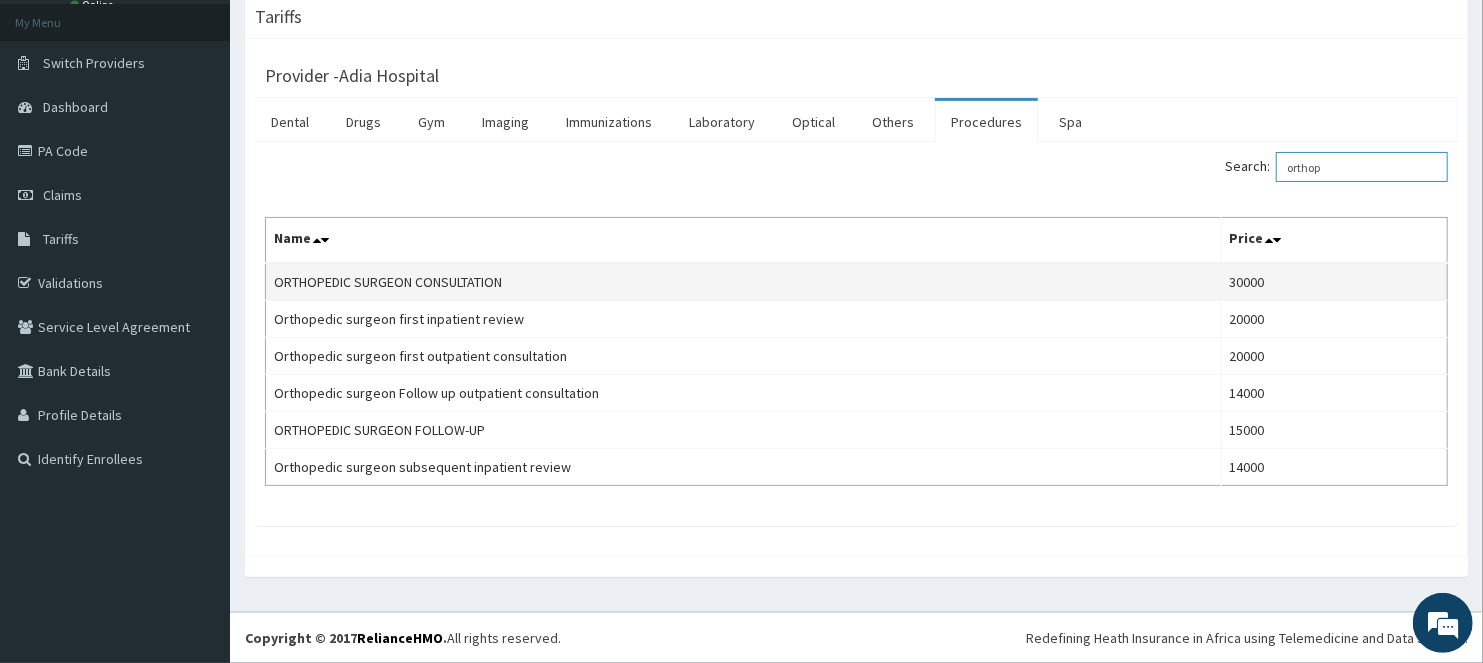 type on "orthop" 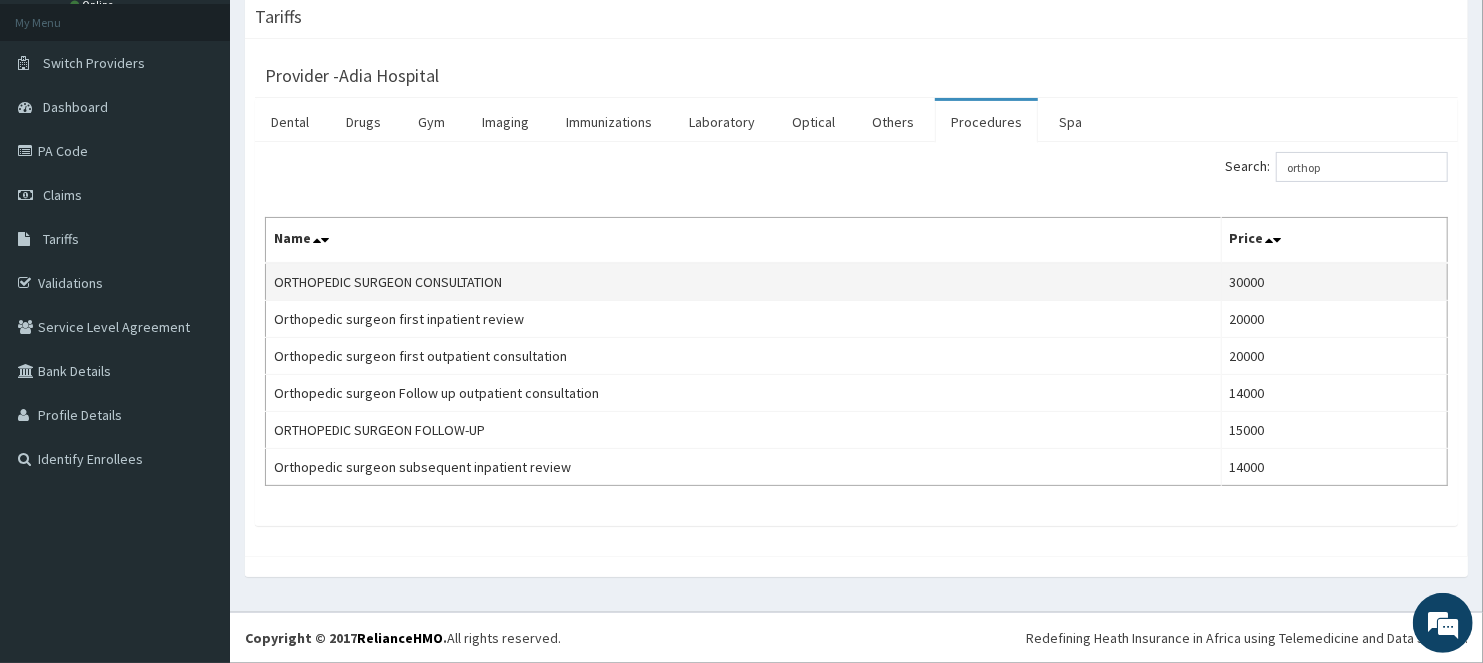 click on "ORTHOPEDIC SURGEON CONSULTATION" at bounding box center [744, 282] 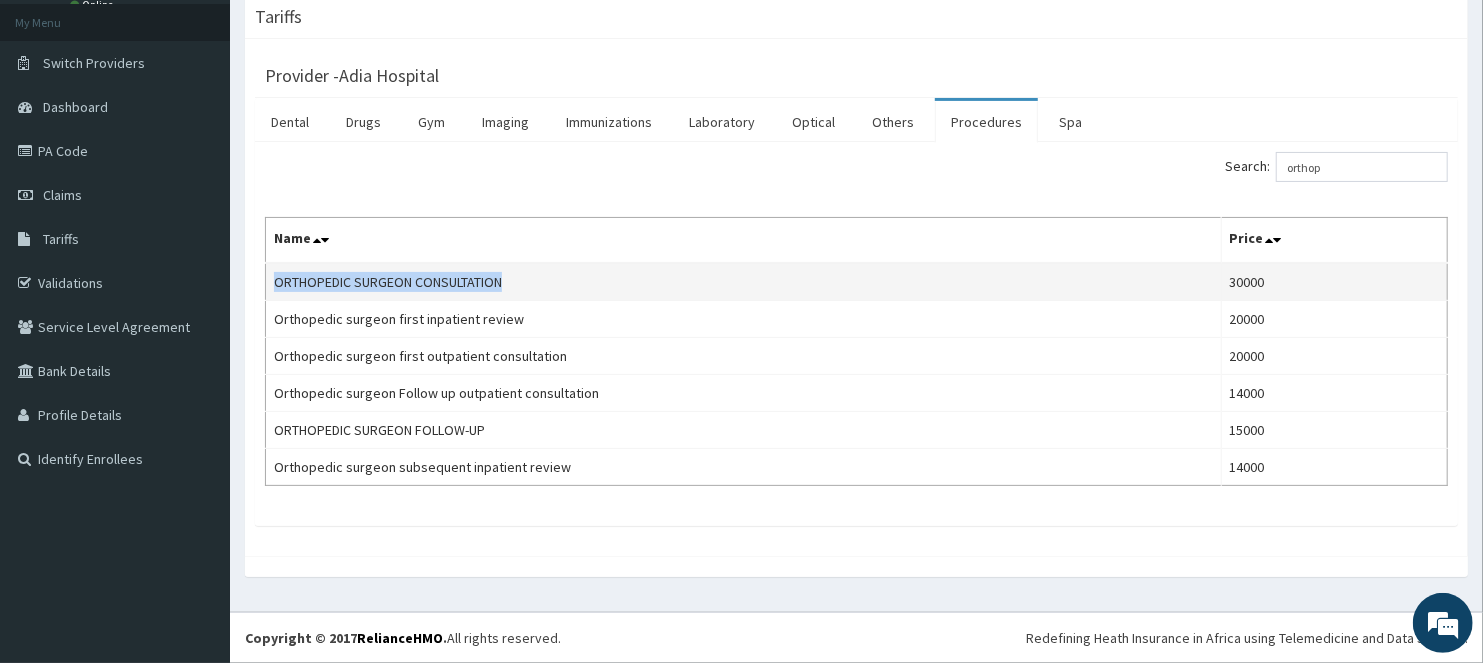 copy on "ORTHOPEDIC SURGEON CONSULTATION" 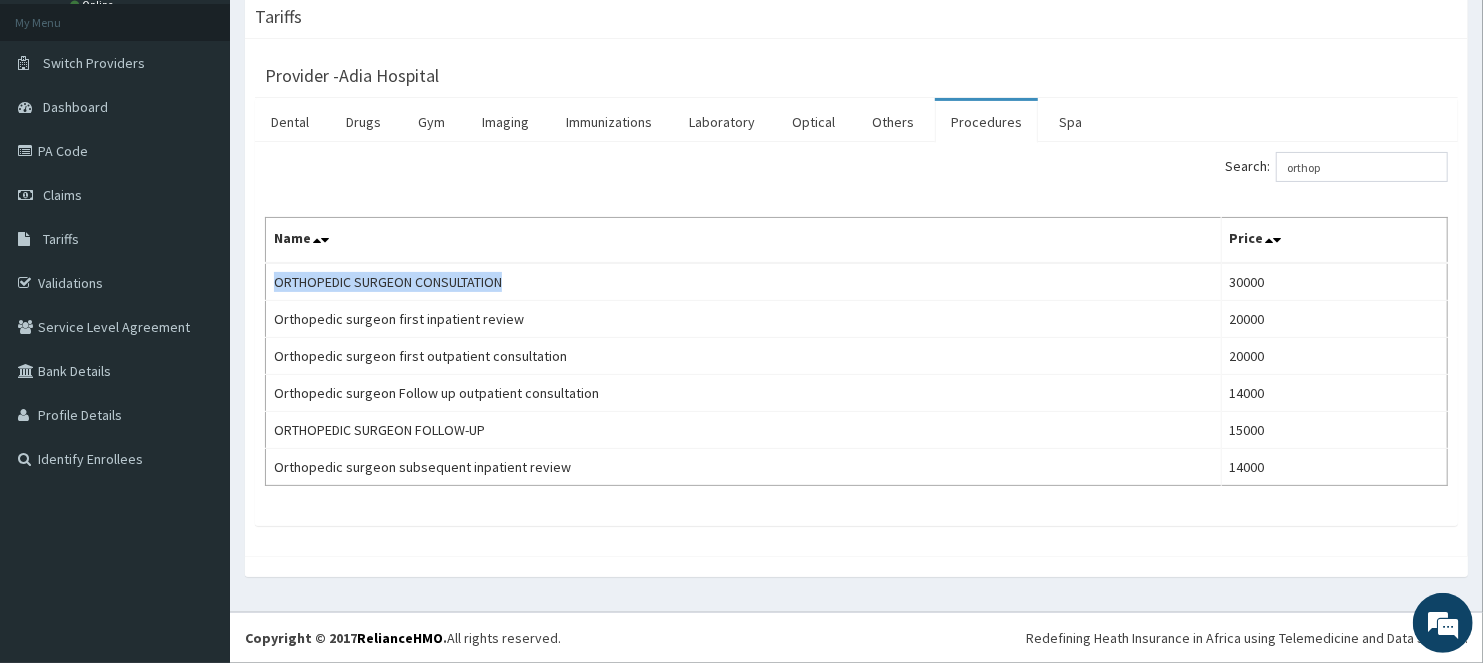 click on "ORTHOPEDIC SURGEON CONSULTATION" at bounding box center (744, 282) 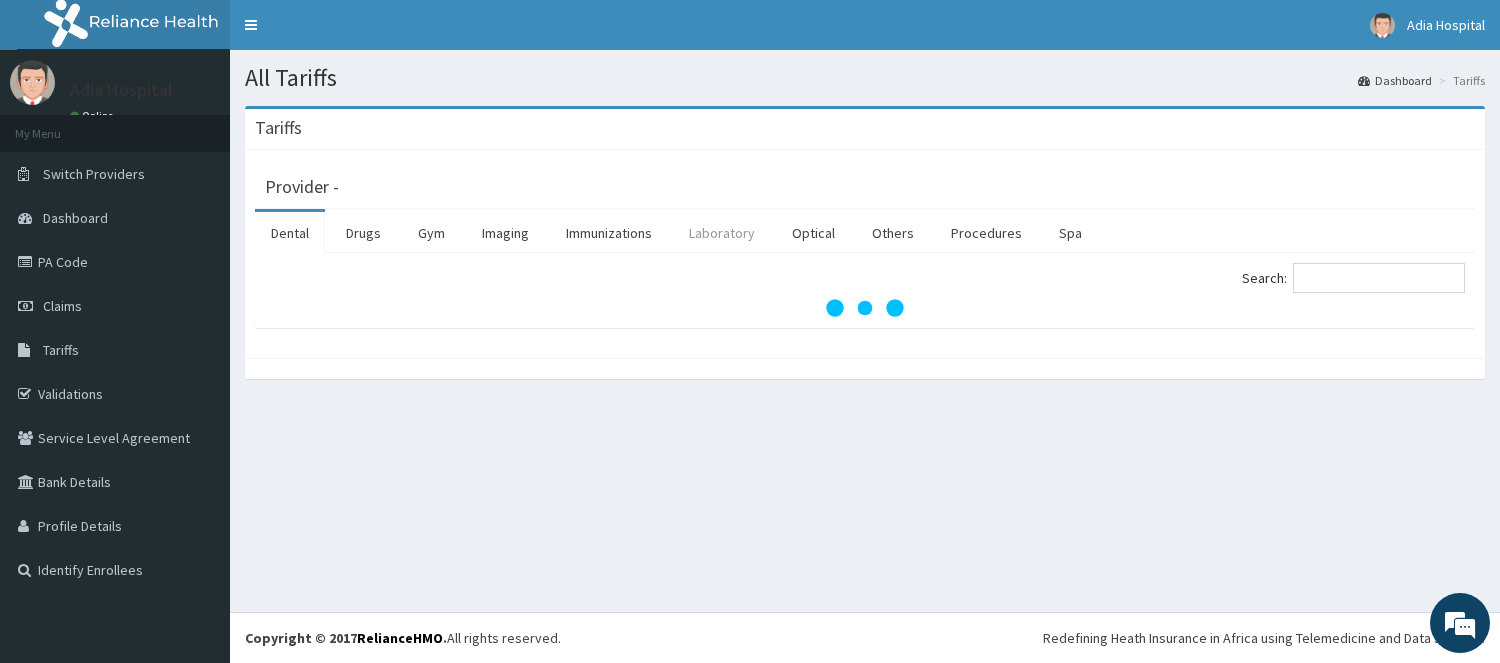 scroll, scrollTop: 0, scrollLeft: 0, axis: both 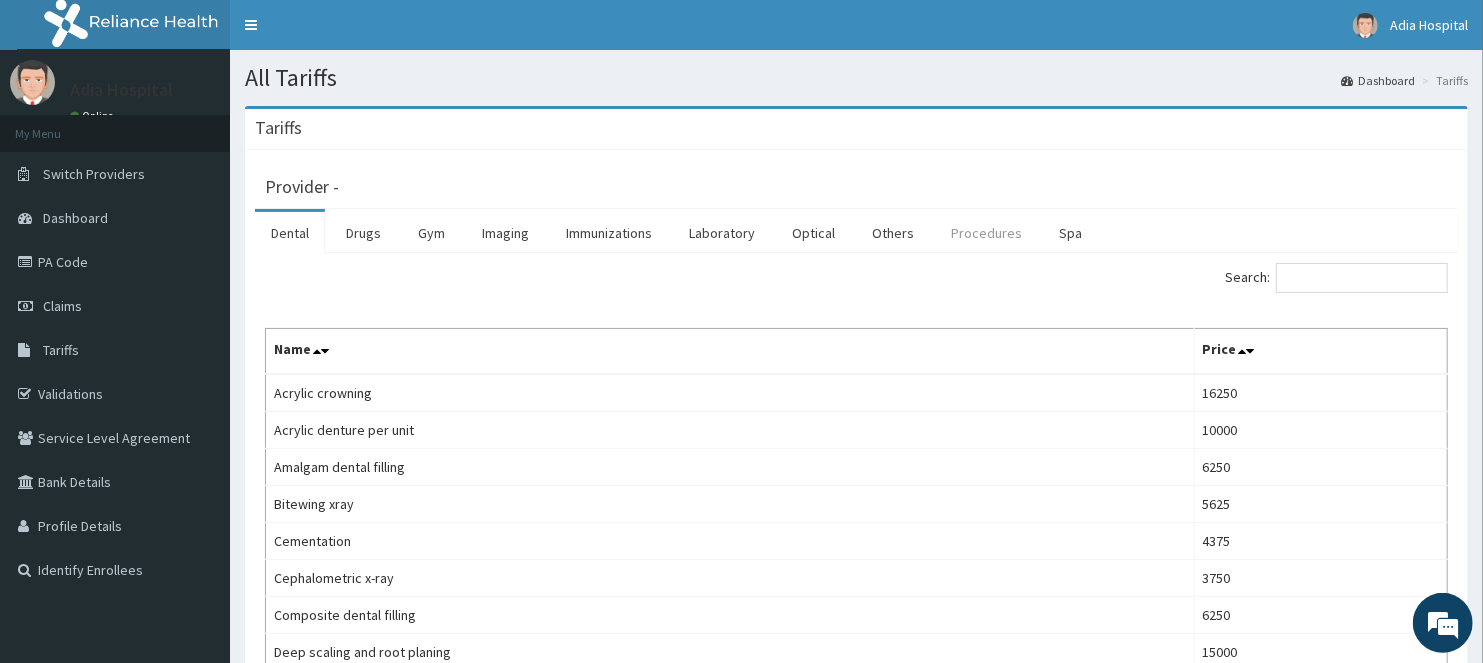 click on "Procedures" at bounding box center [986, 233] 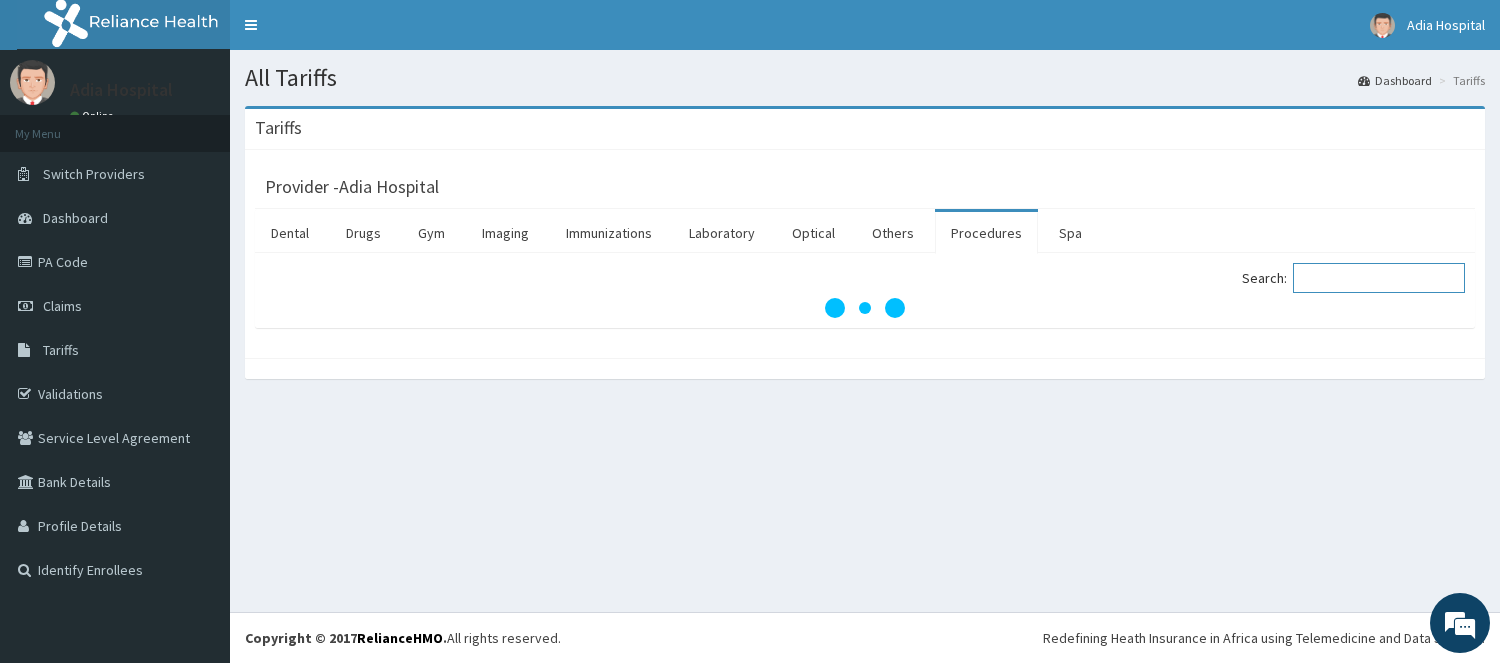 click on "Search:" at bounding box center [1379, 278] 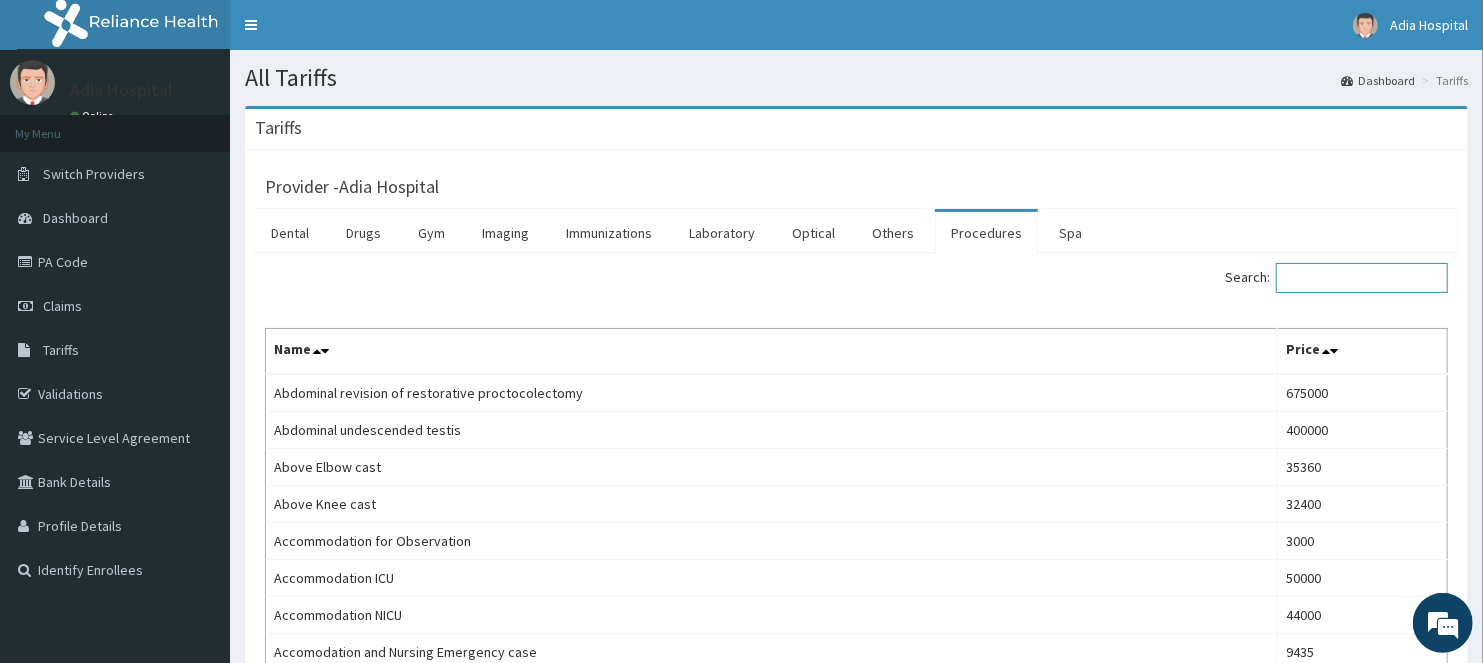 paste on "Excision Of Lipoma" 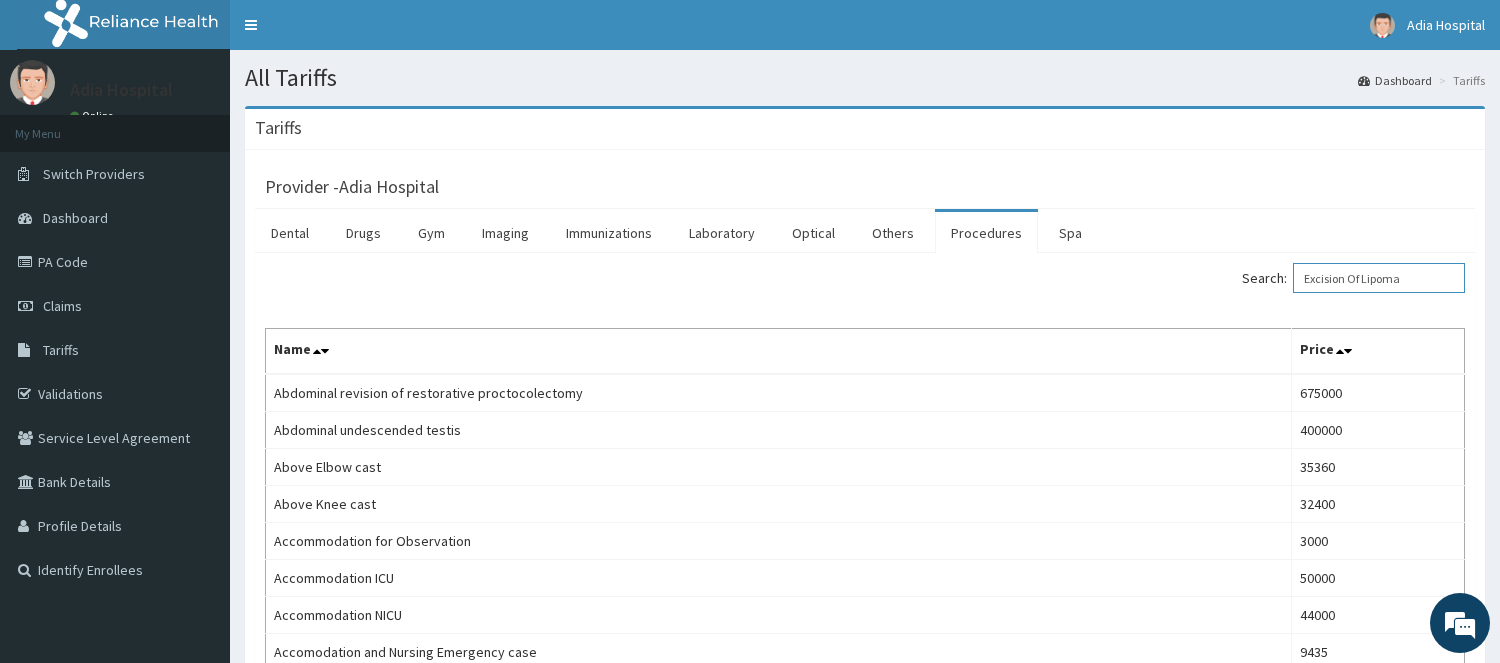 type on "Excision Of Lipoma" 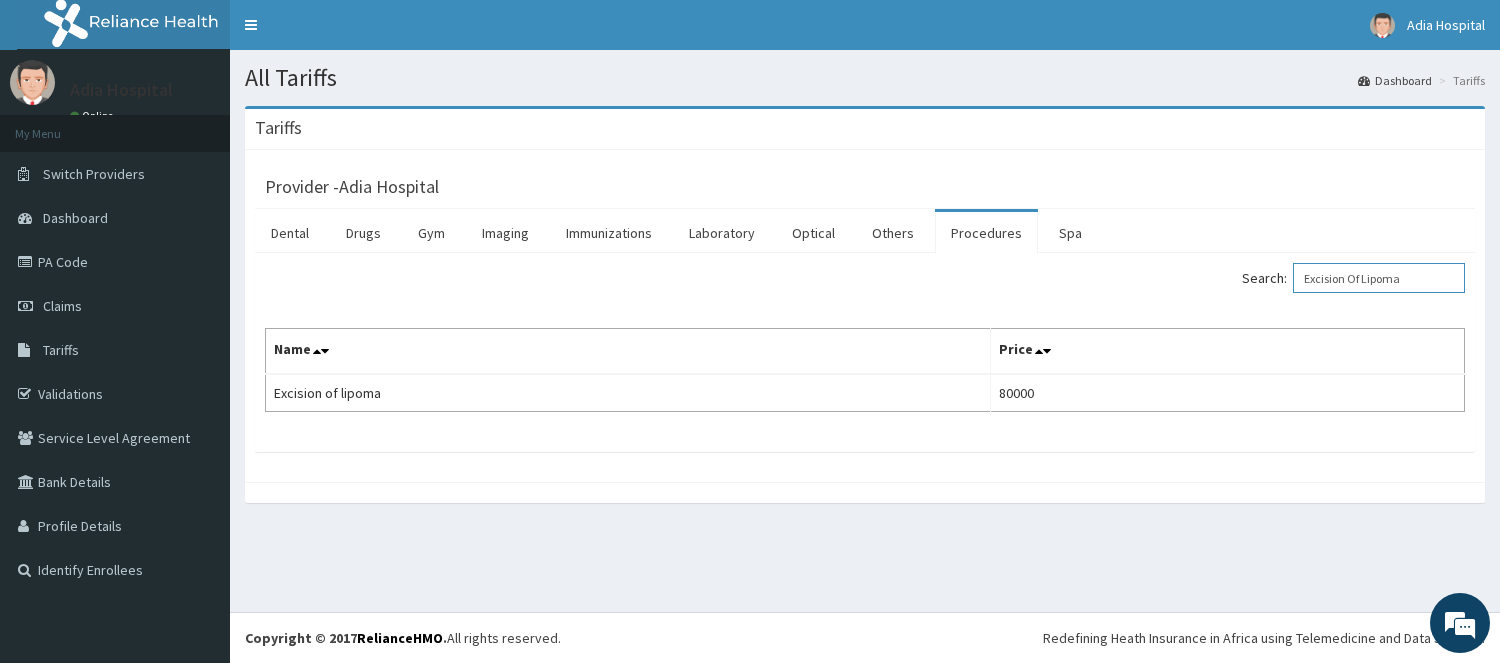 scroll, scrollTop: 0, scrollLeft: 0, axis: both 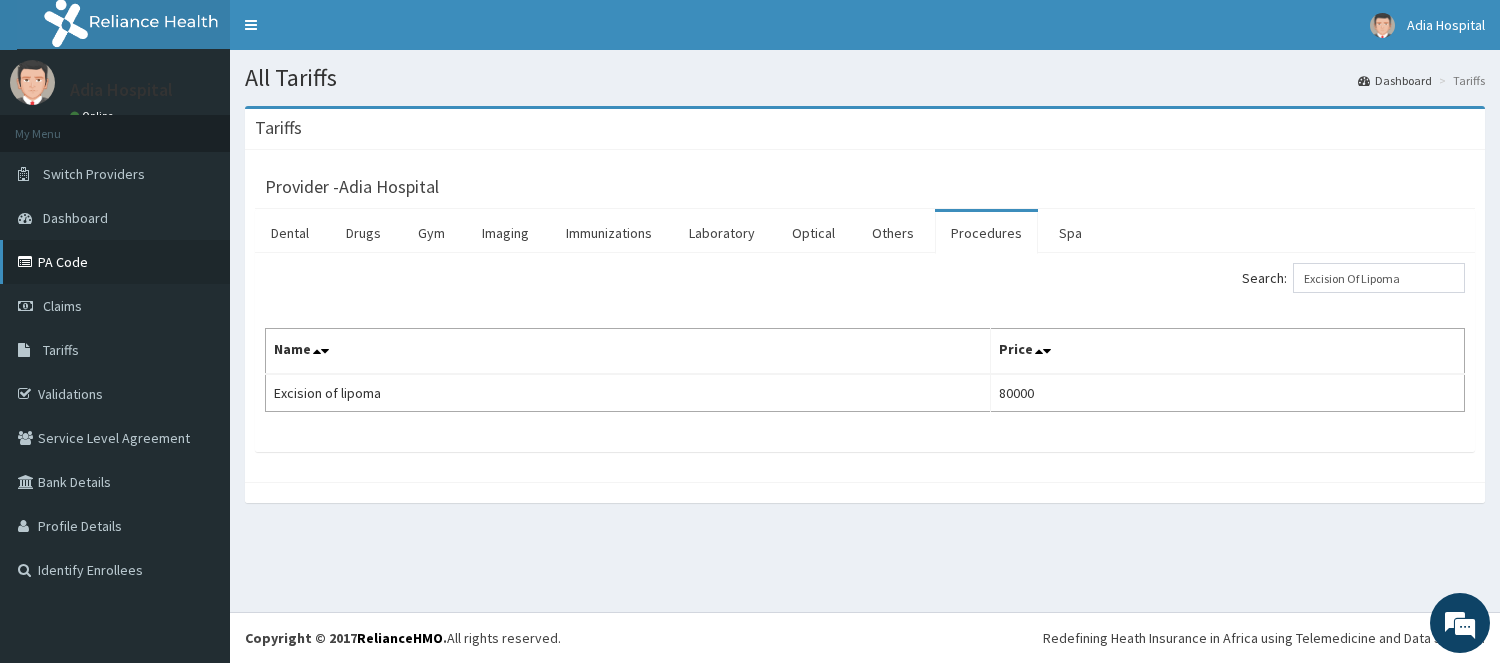click on "PA Code" at bounding box center [115, 262] 